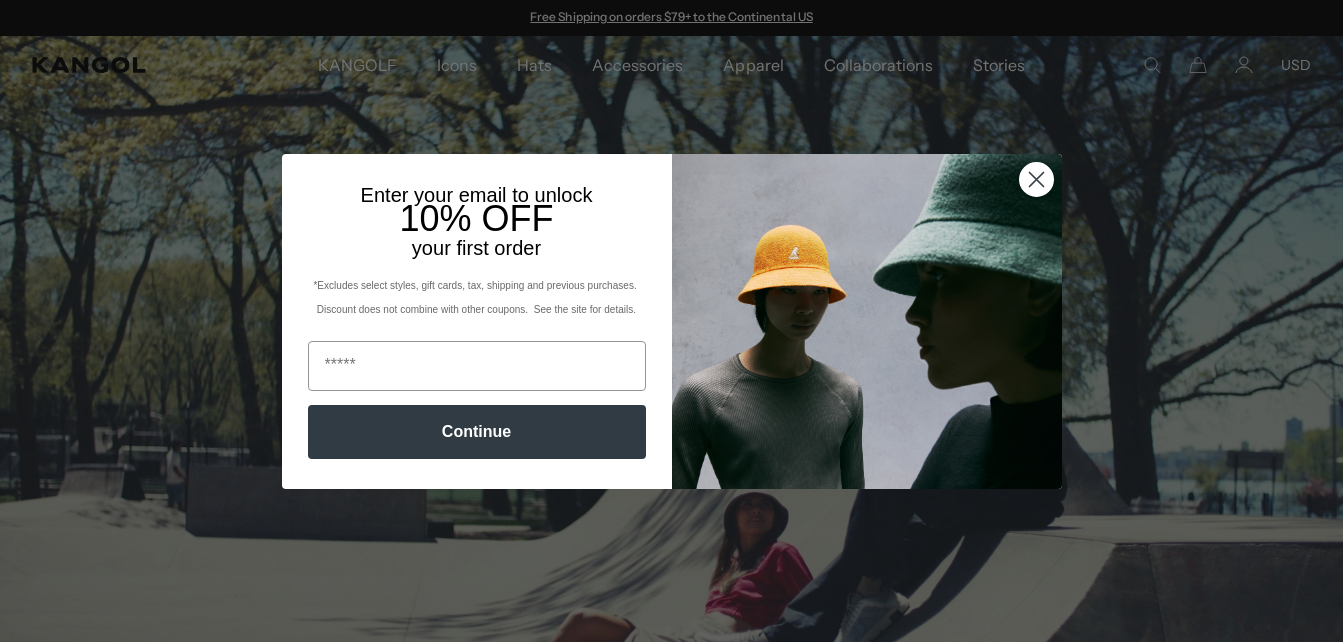 scroll, scrollTop: 0, scrollLeft: 0, axis: both 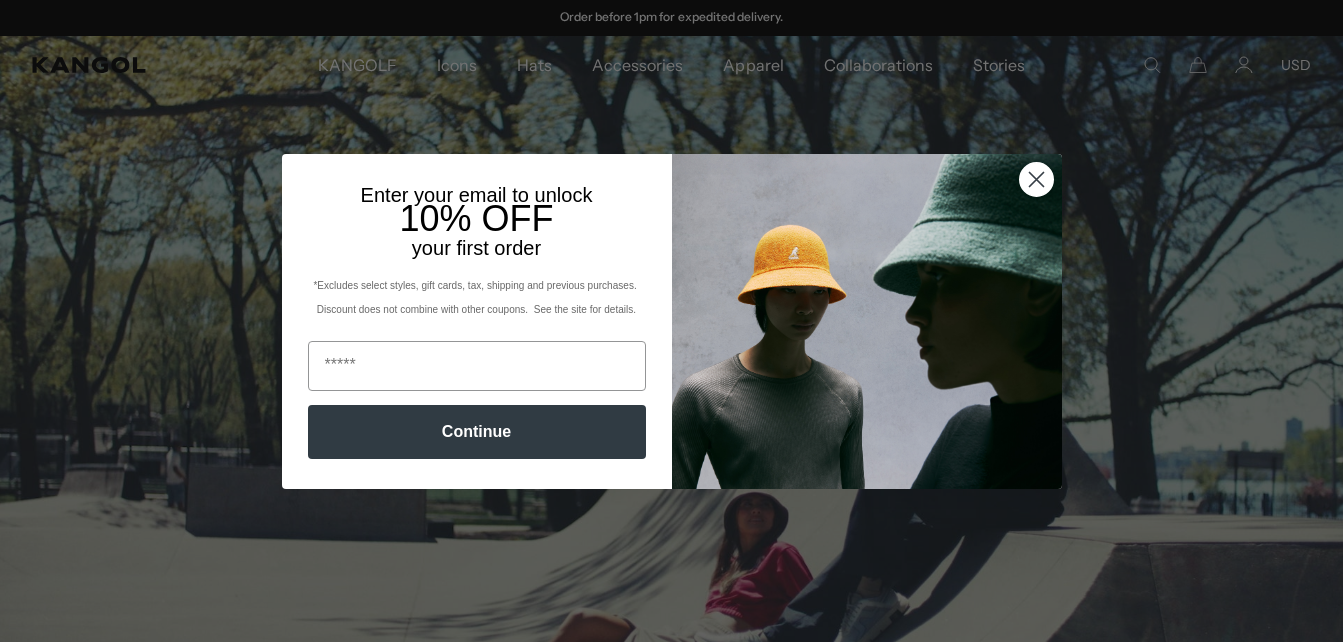 click on "Close dialog" 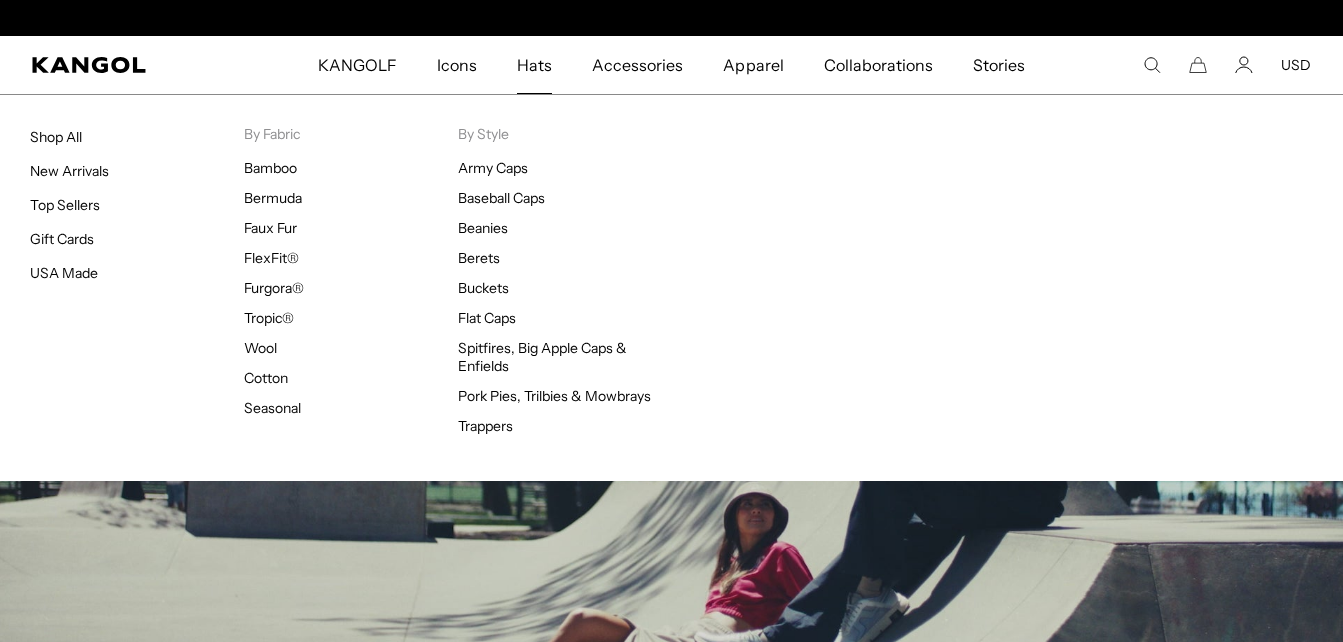 scroll, scrollTop: 0, scrollLeft: 0, axis: both 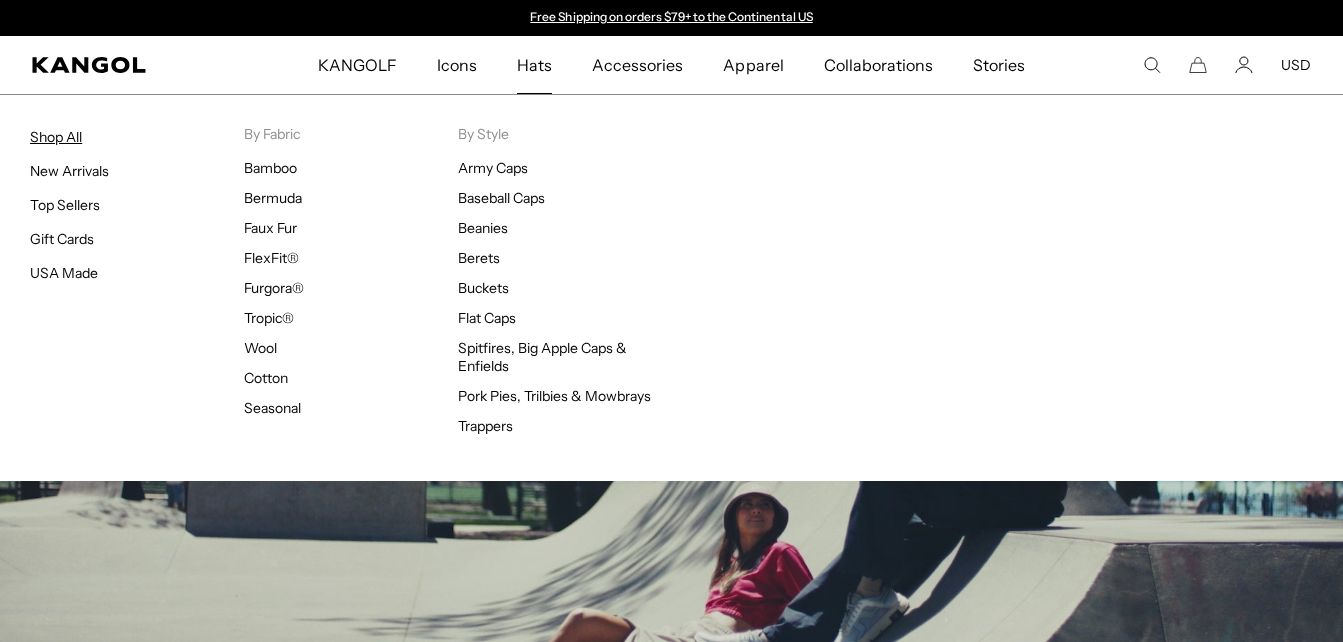 click on "Shop All" at bounding box center (56, 137) 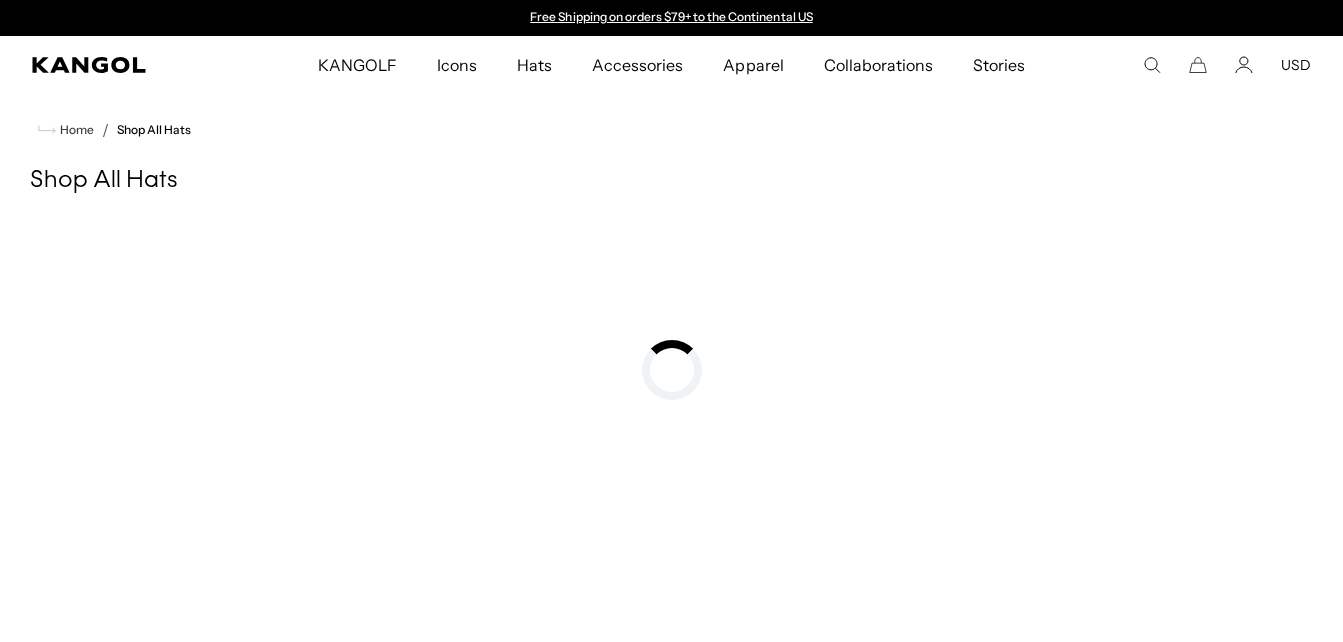 scroll, scrollTop: 0, scrollLeft: 0, axis: both 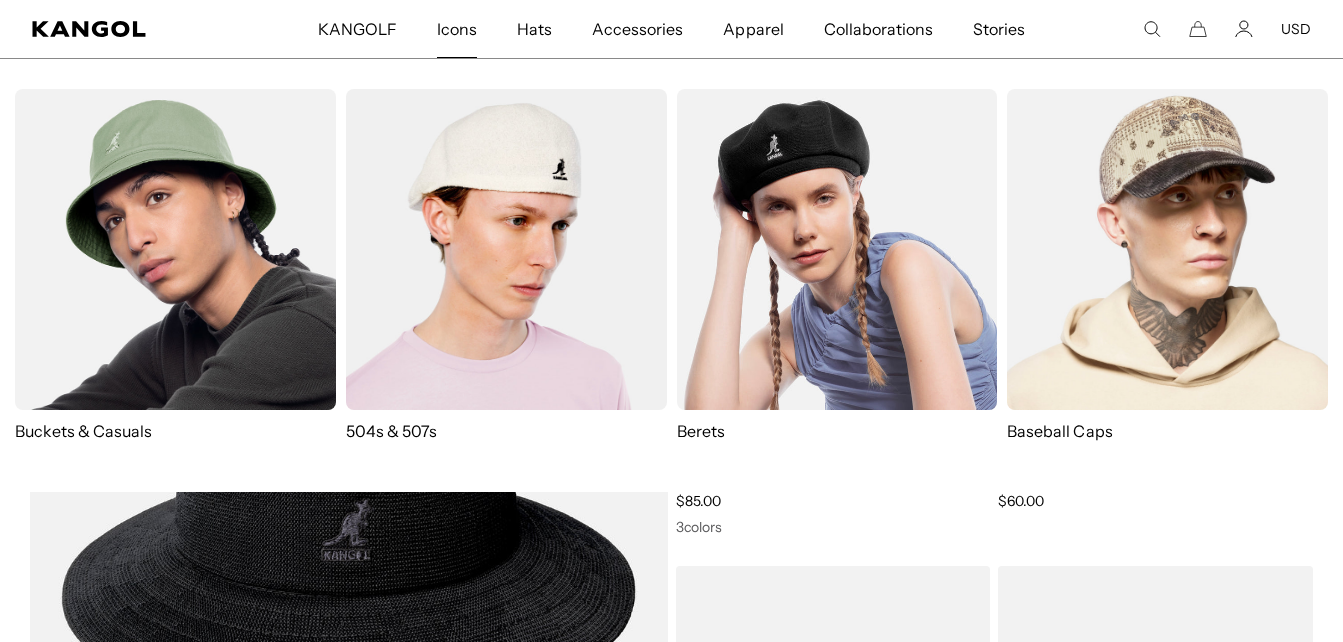 click on "Buckets & Casuals
504s & 507s
Berets
Baseball Caps" at bounding box center (671, 275) 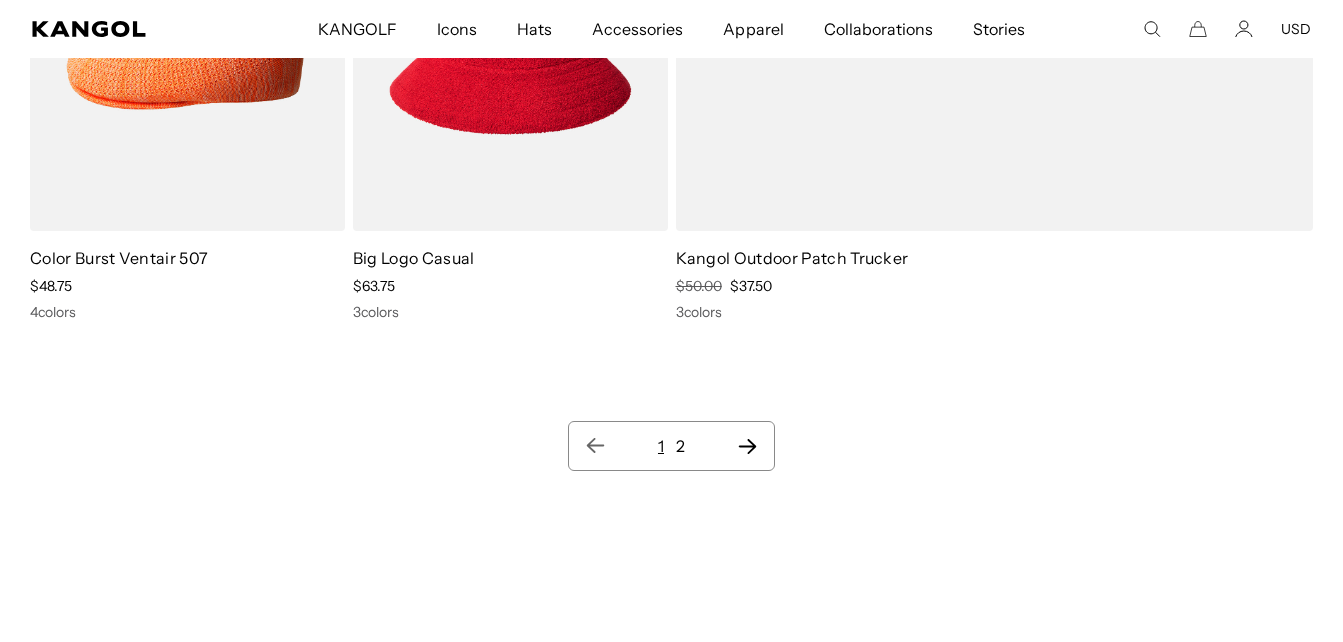click 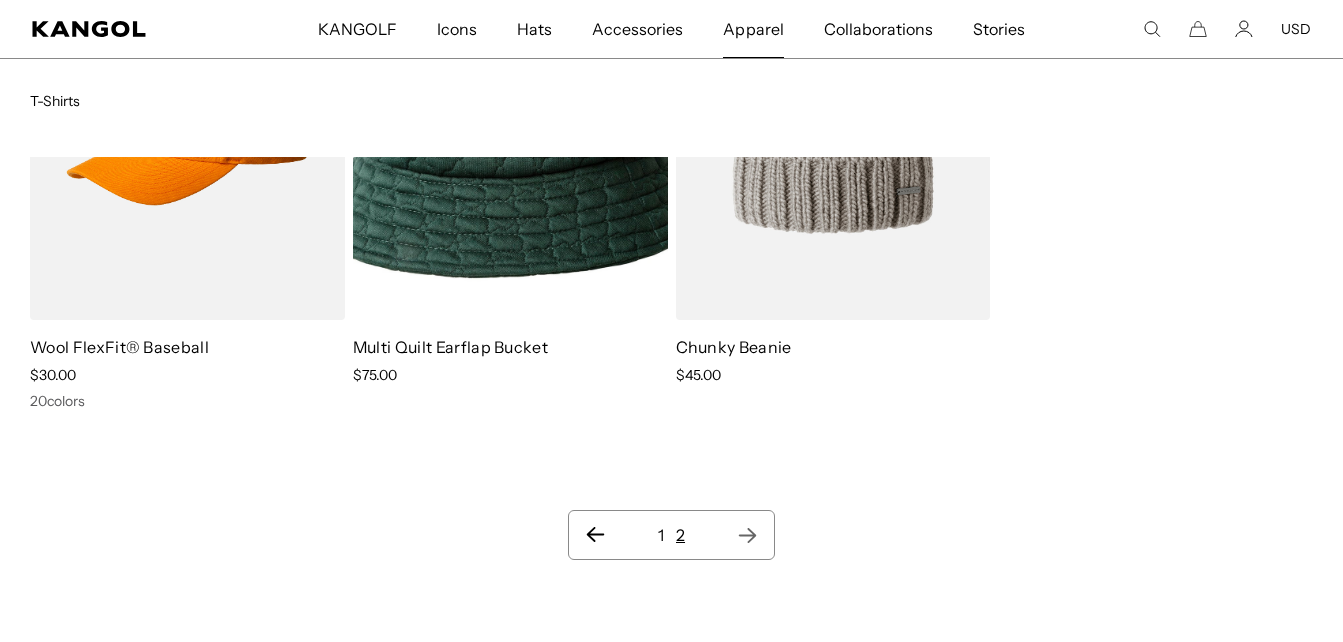 click on "Apparel" at bounding box center (753, 29) 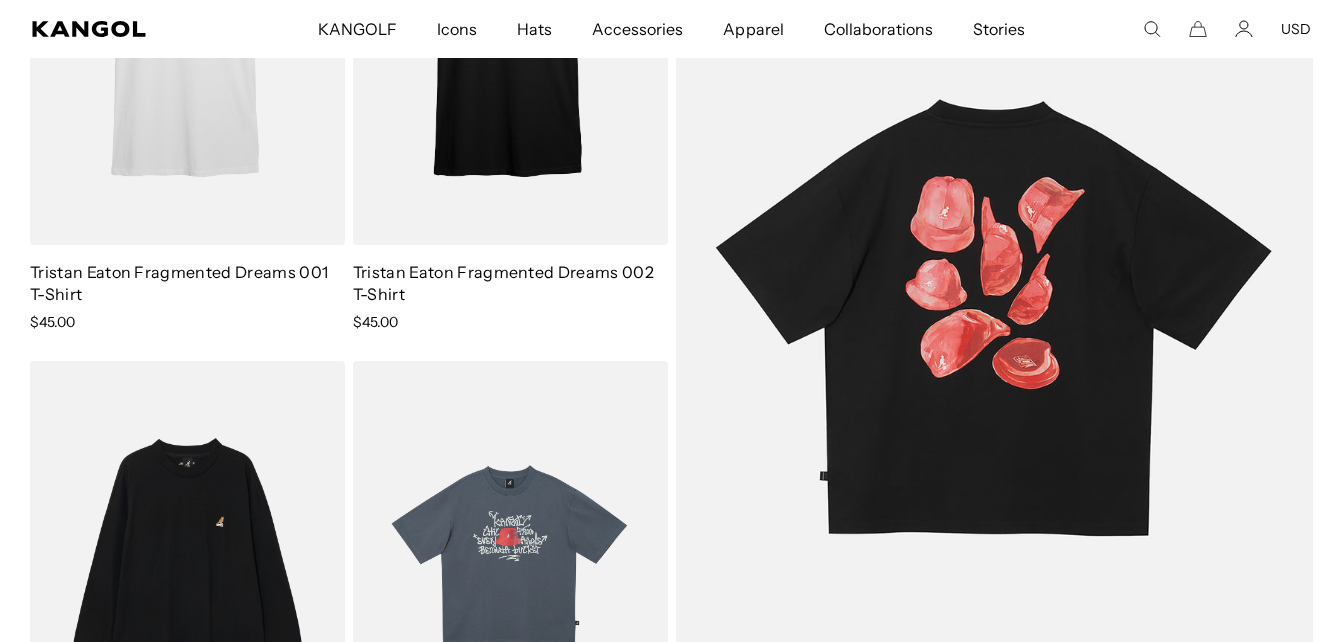 scroll, scrollTop: 371, scrollLeft: 0, axis: vertical 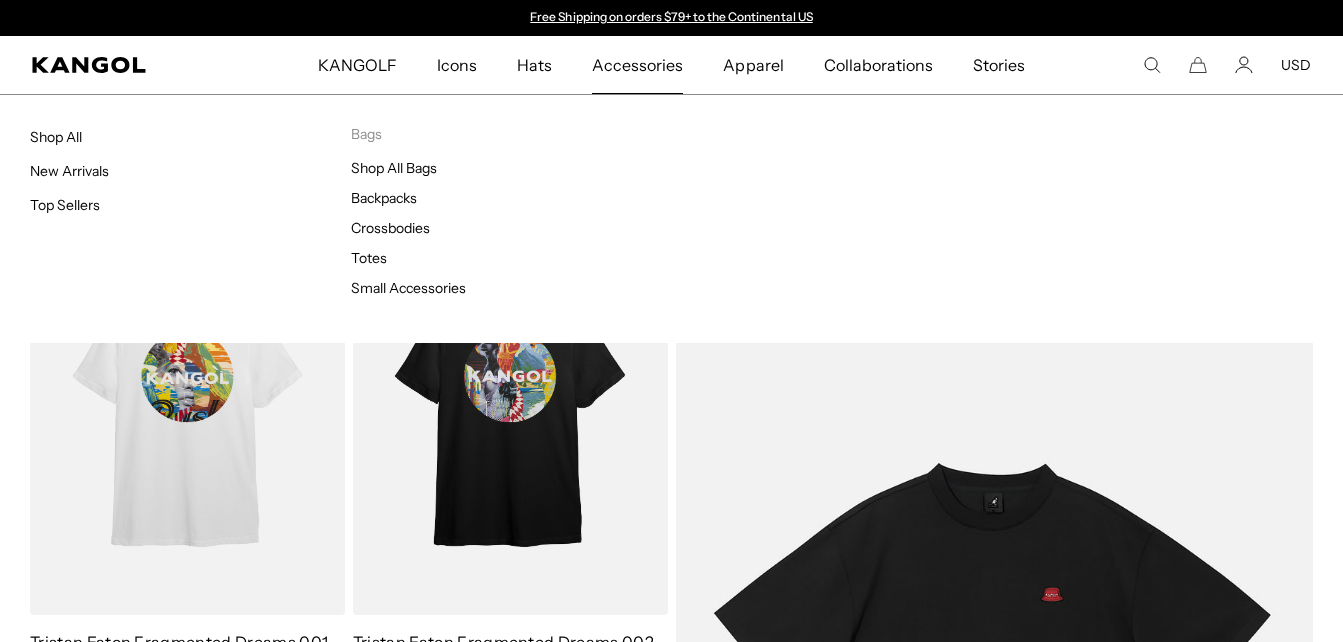 click on "Accessories" at bounding box center [637, 65] 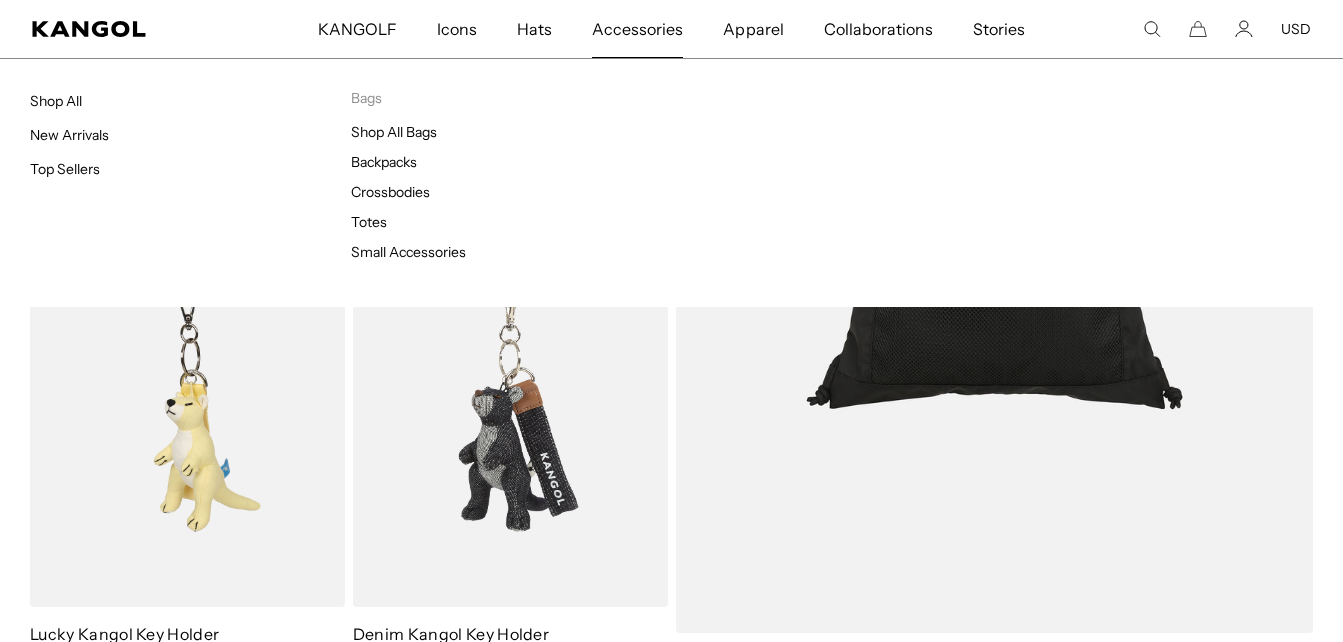 scroll, scrollTop: 526, scrollLeft: 0, axis: vertical 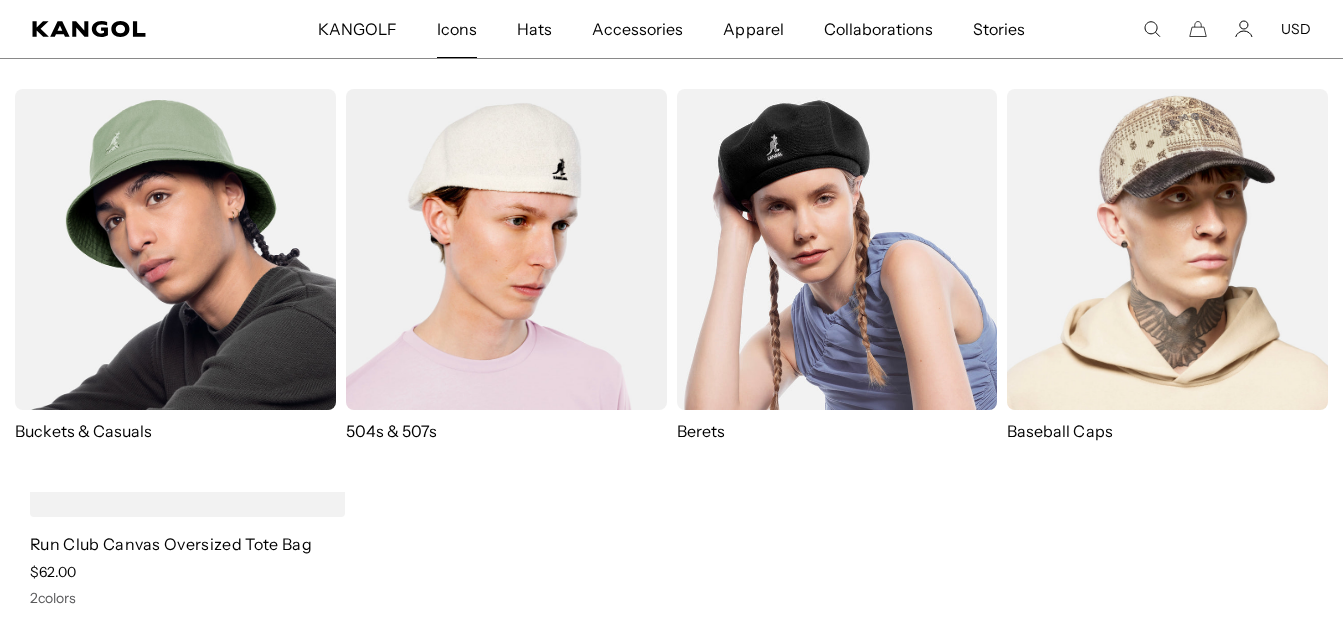 click on "Icons" at bounding box center [457, 29] 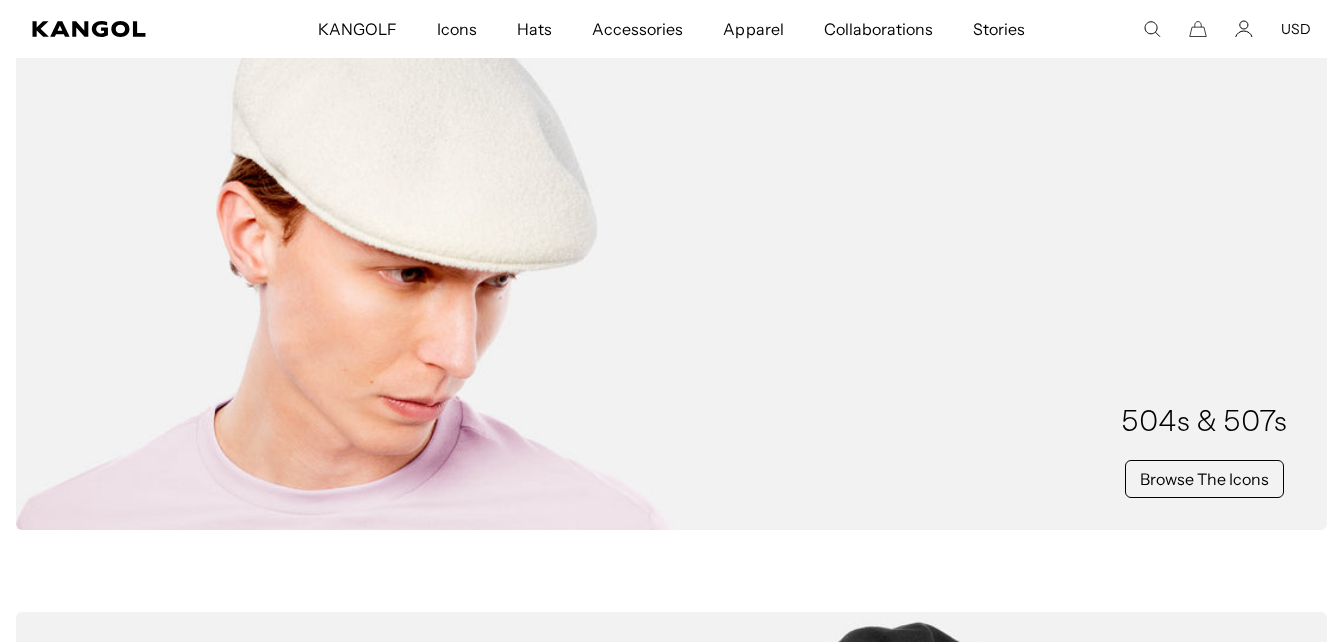 scroll, scrollTop: 378, scrollLeft: 0, axis: vertical 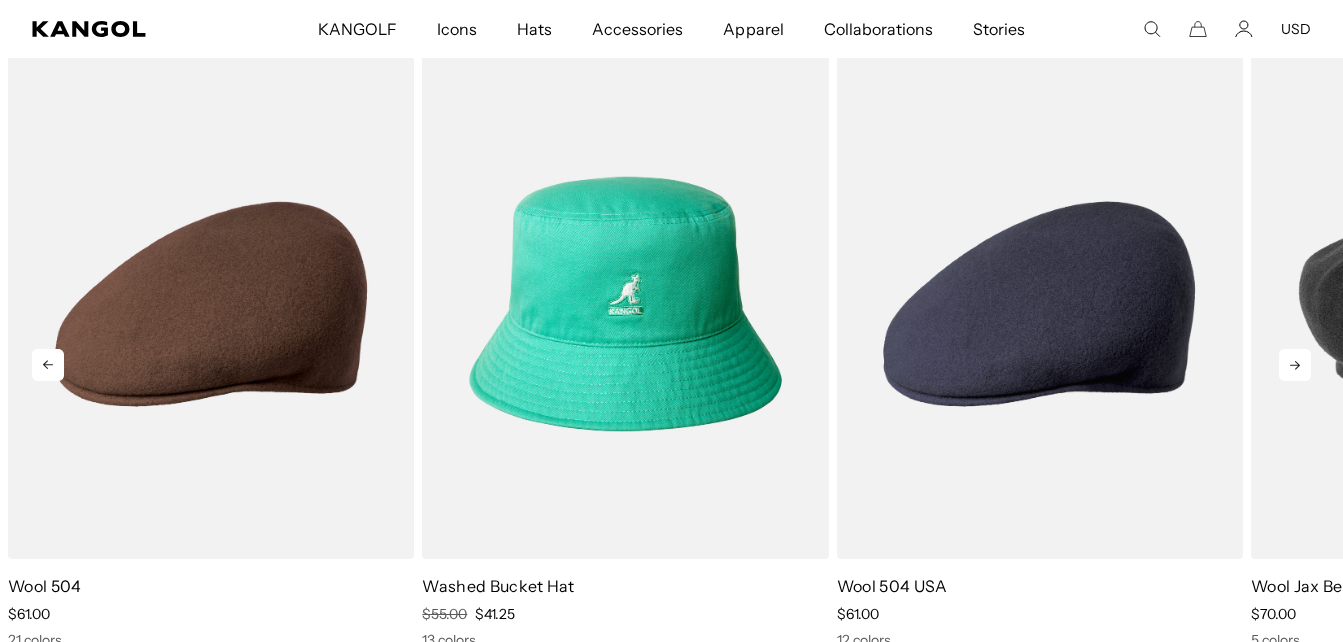 click 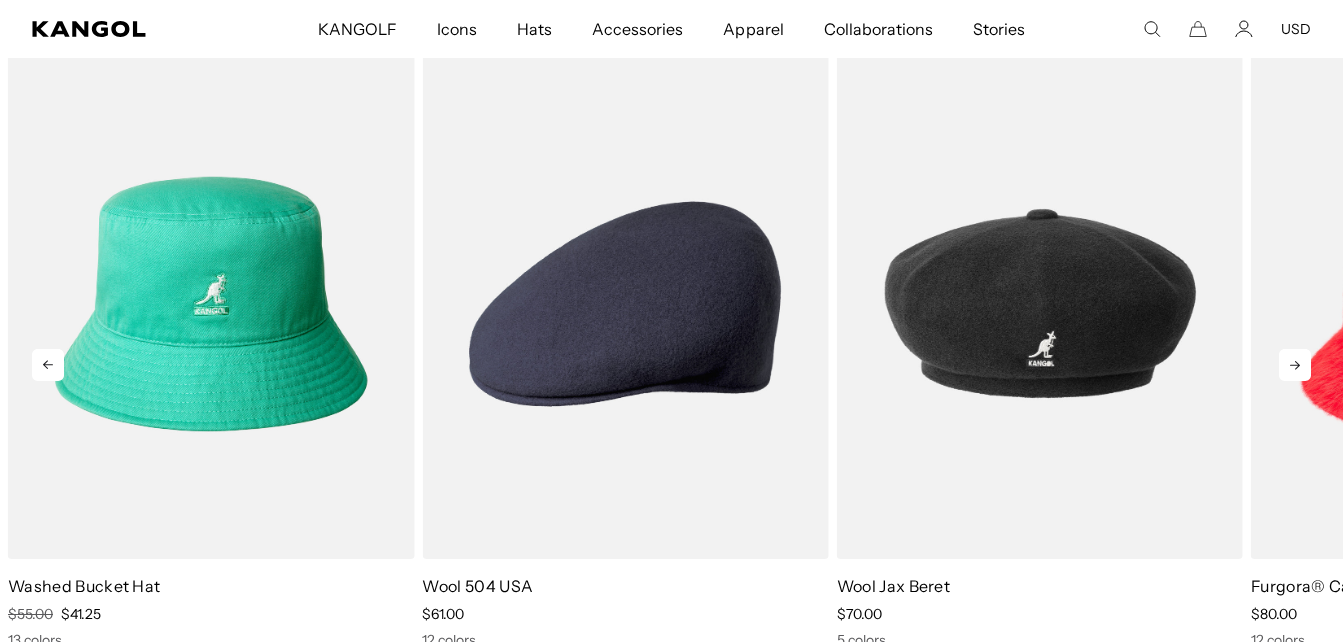 scroll, scrollTop: 0, scrollLeft: 412, axis: horizontal 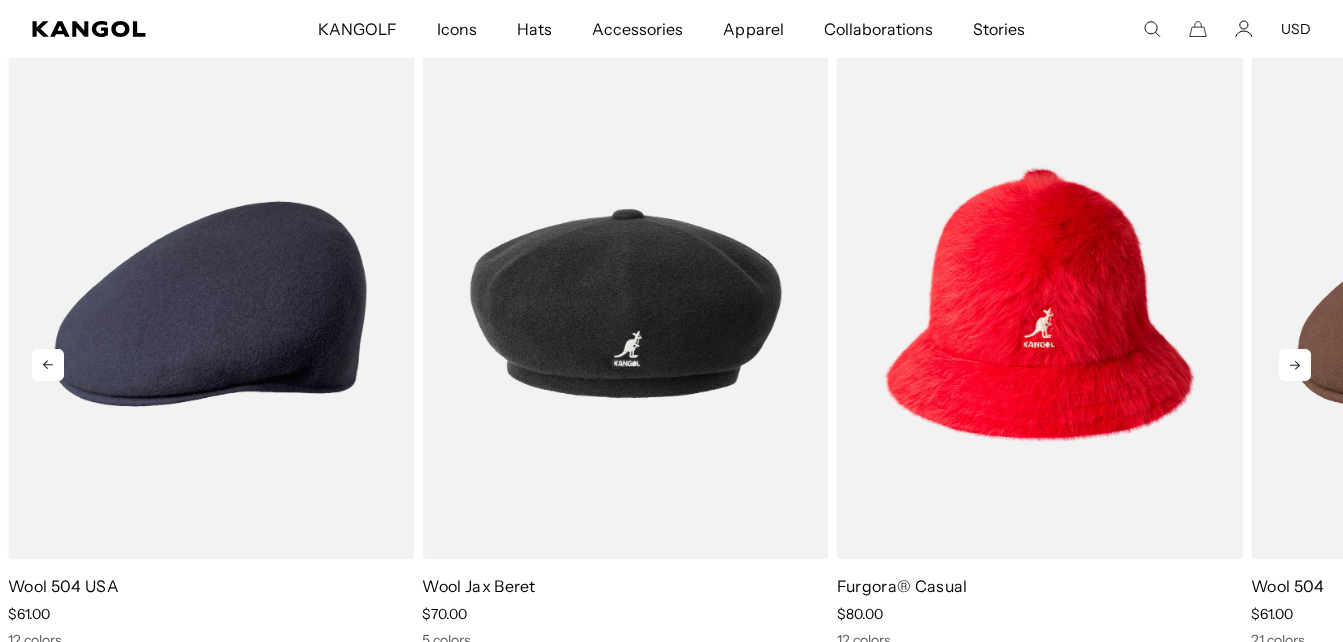 click 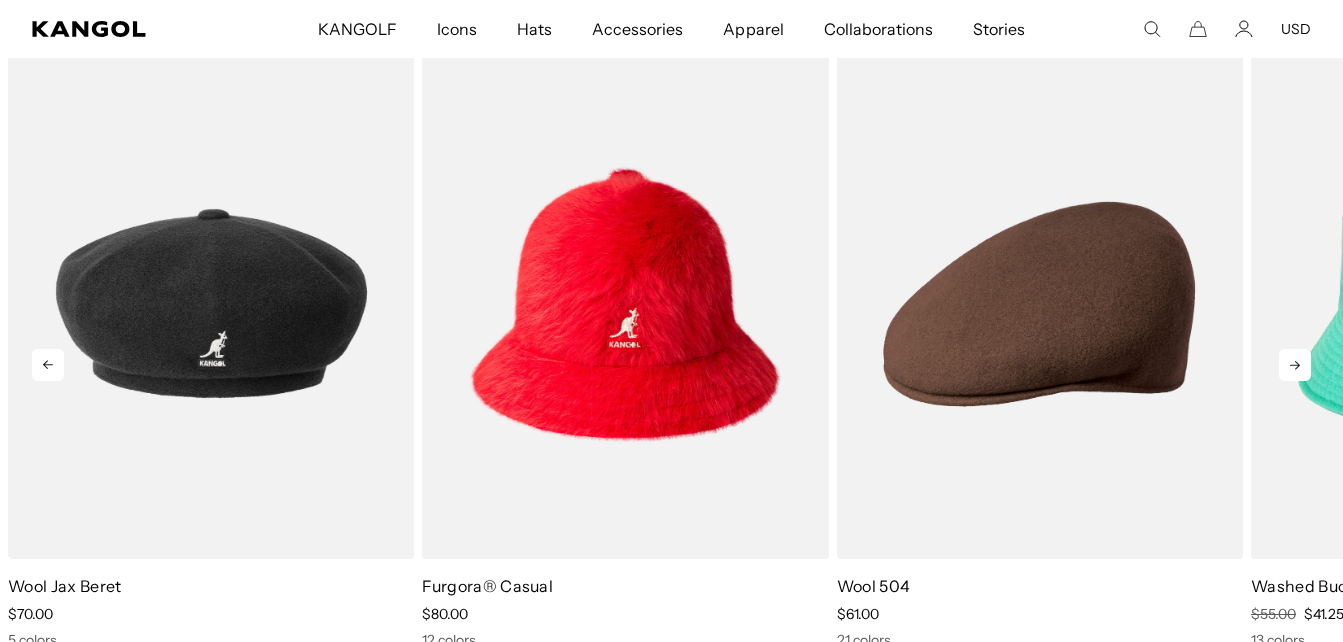 click 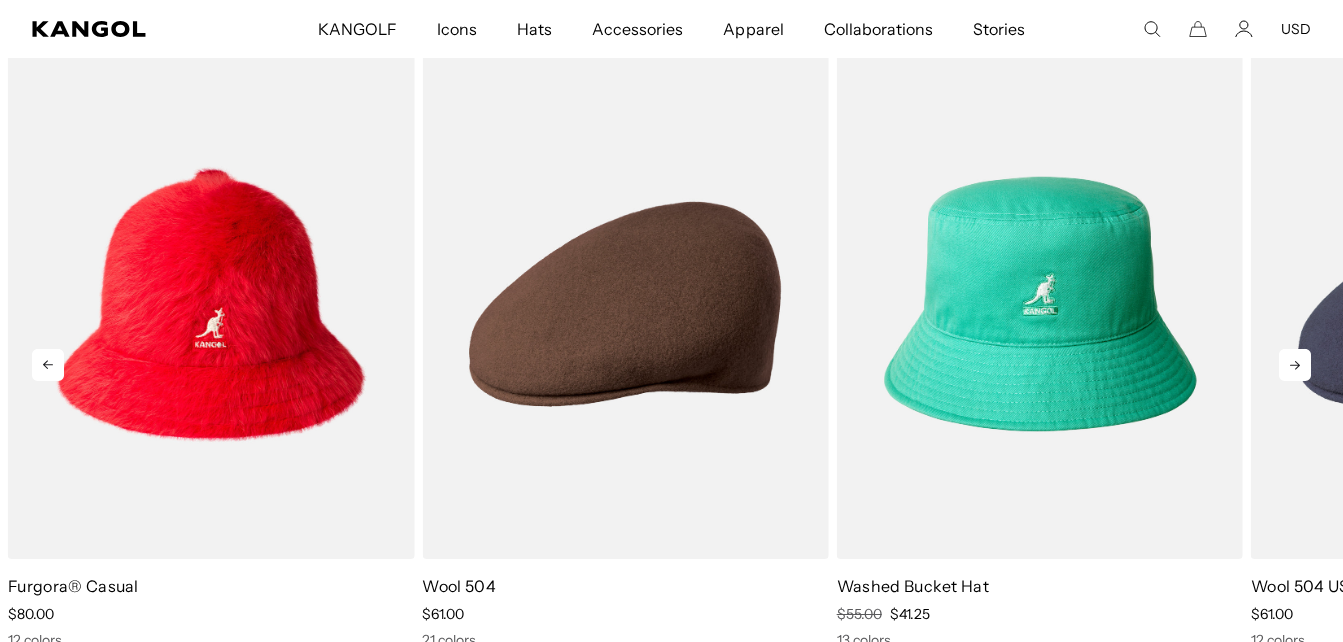 scroll, scrollTop: 0, scrollLeft: 0, axis: both 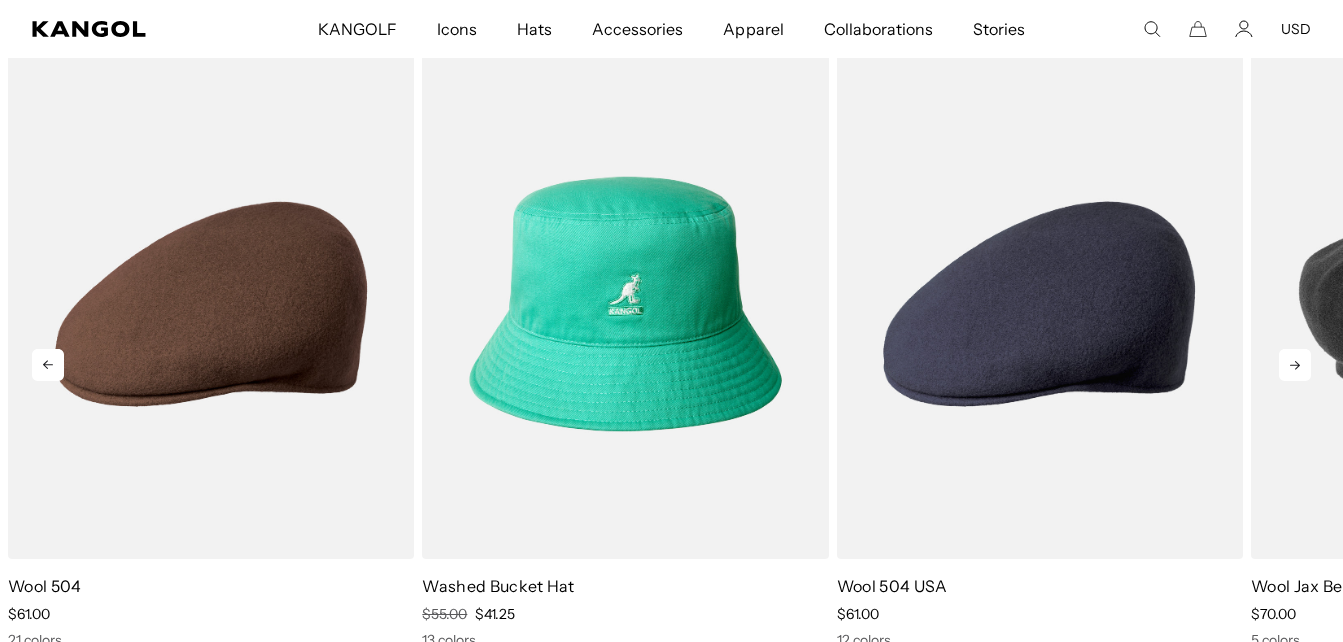 click 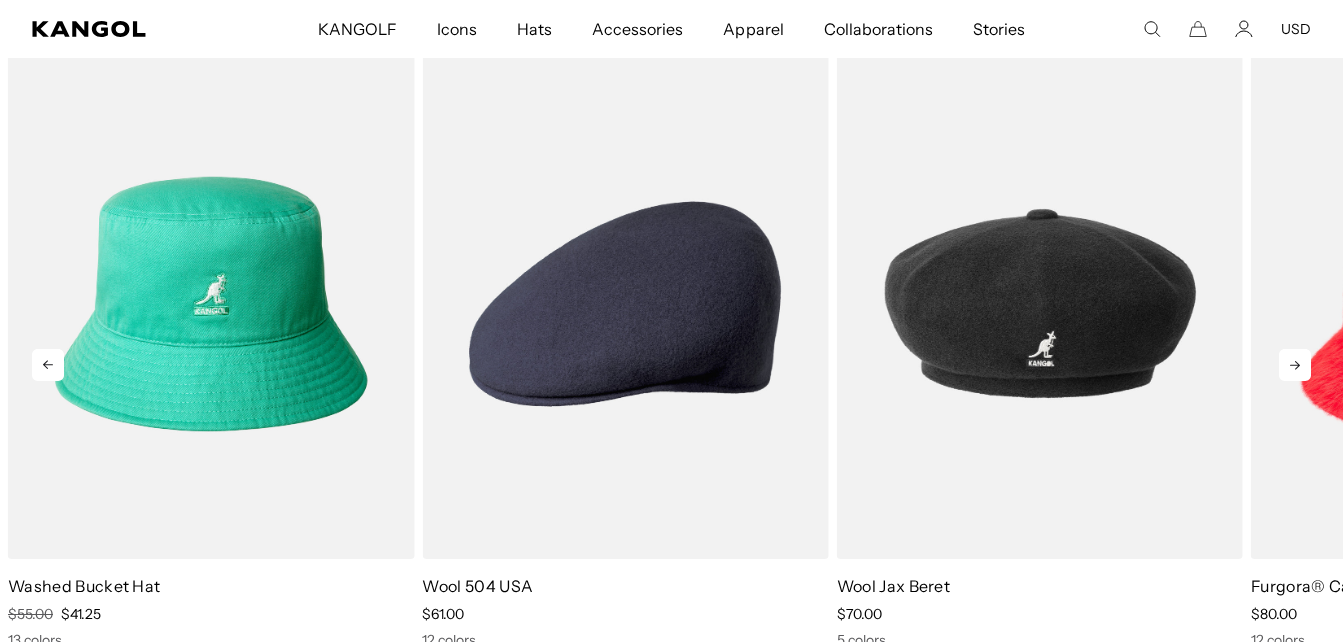 click 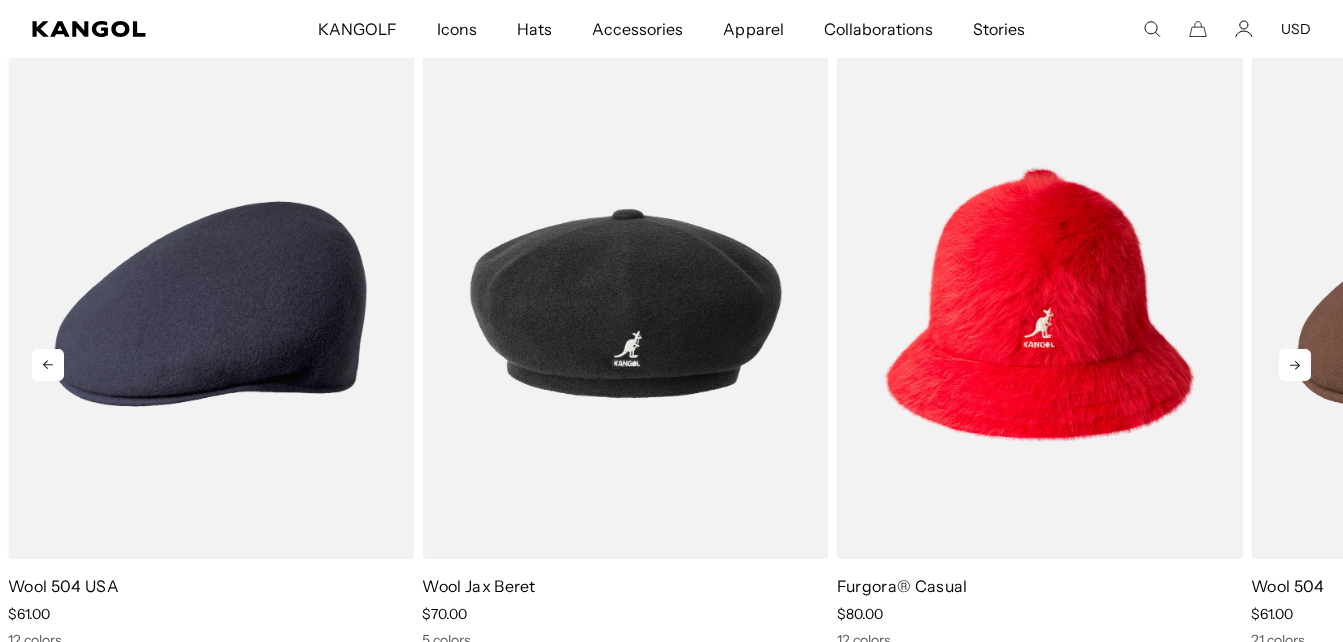 scroll, scrollTop: 0, scrollLeft: 412, axis: horizontal 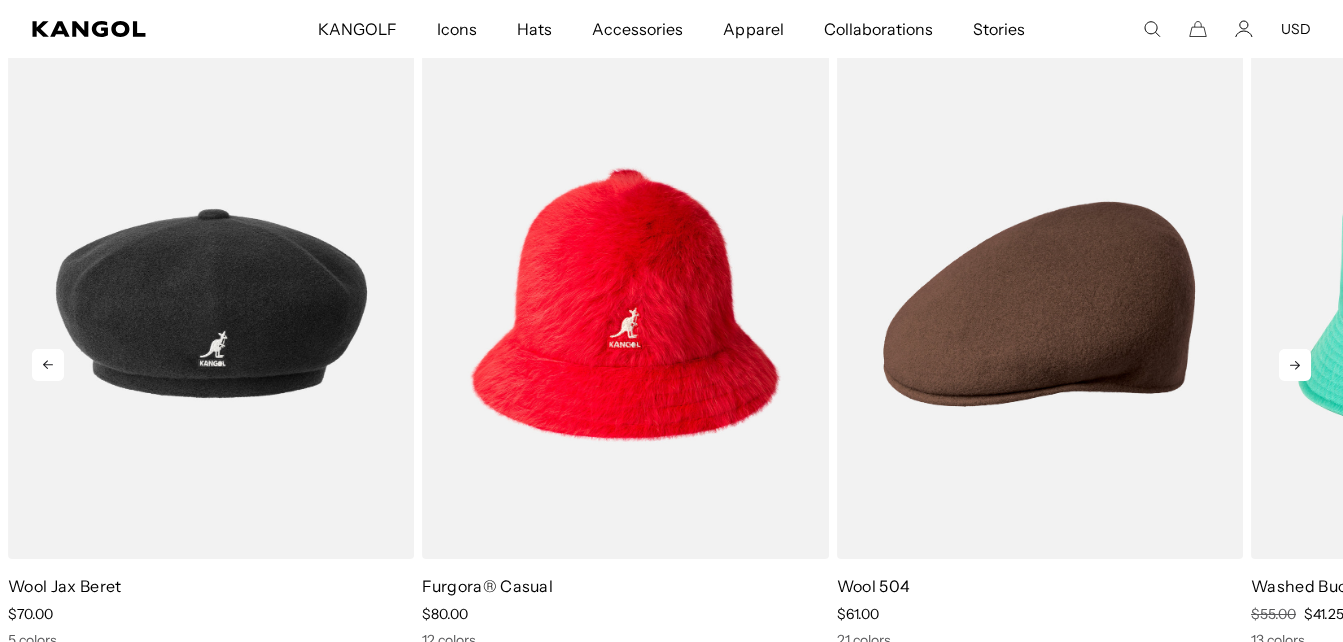 click 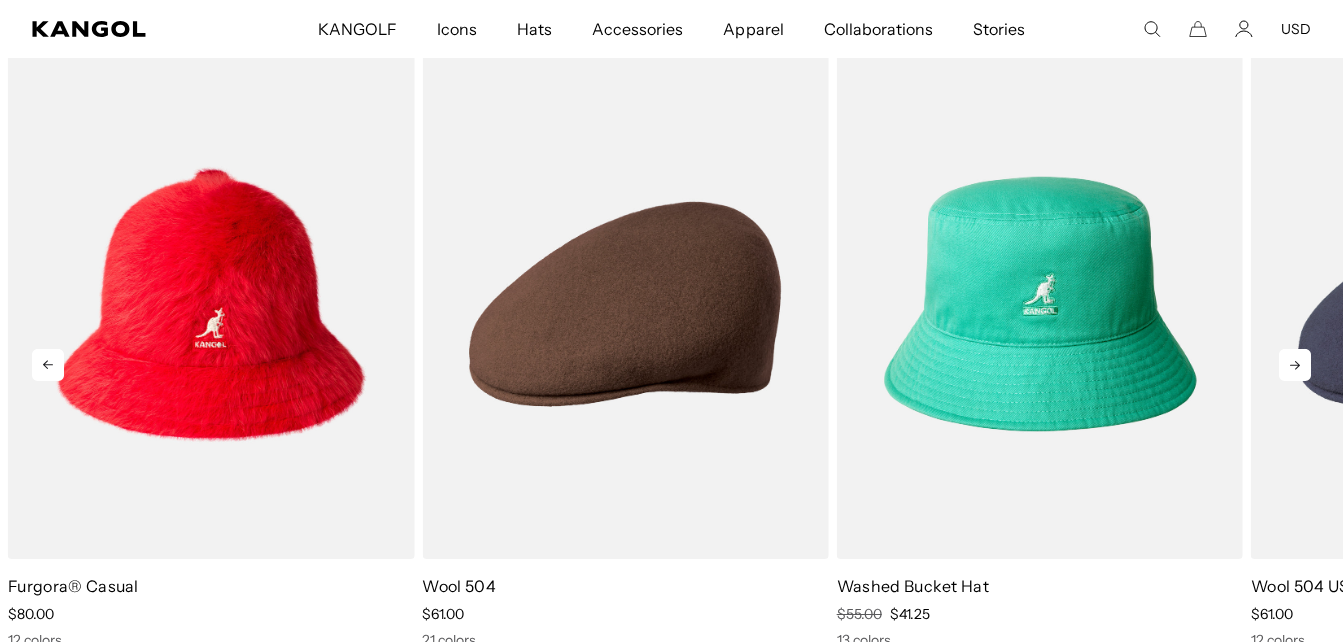 click 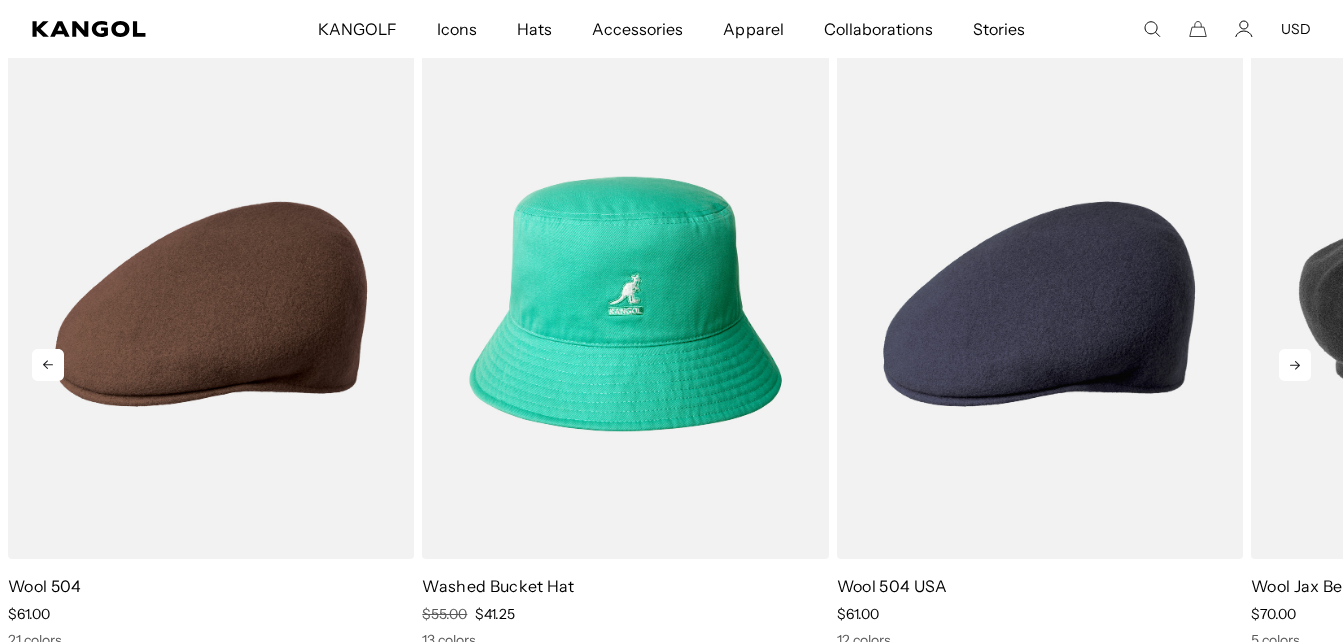 scroll, scrollTop: 0, scrollLeft: 0, axis: both 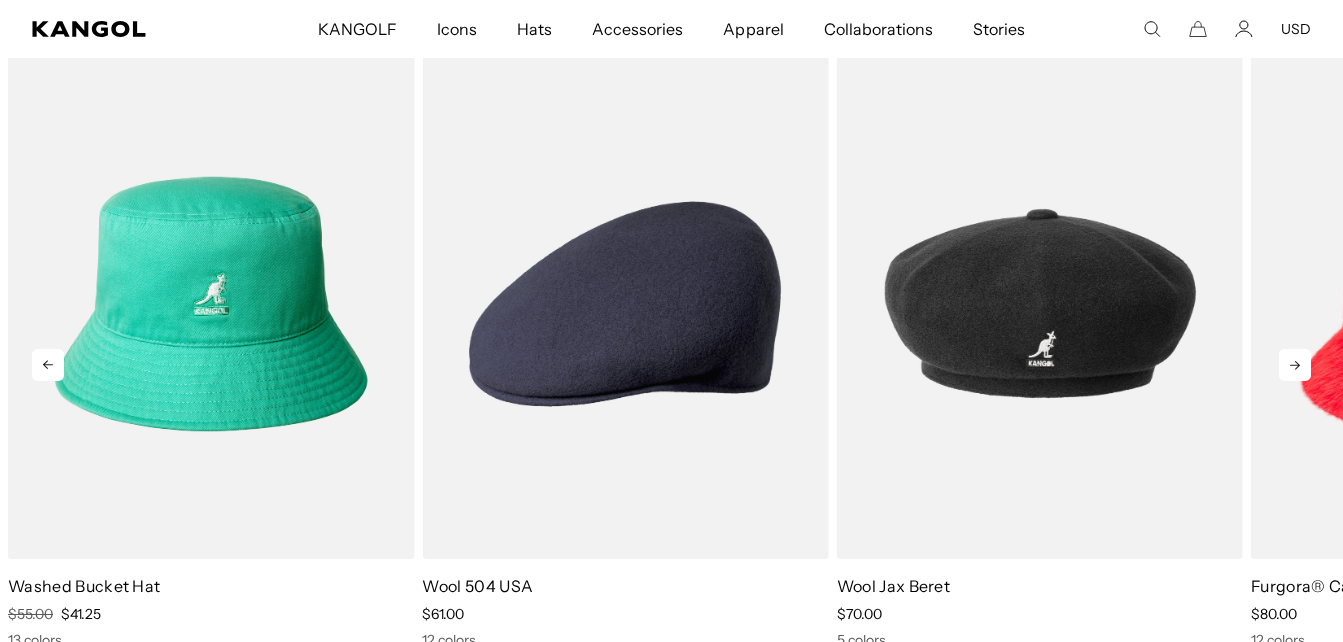 click 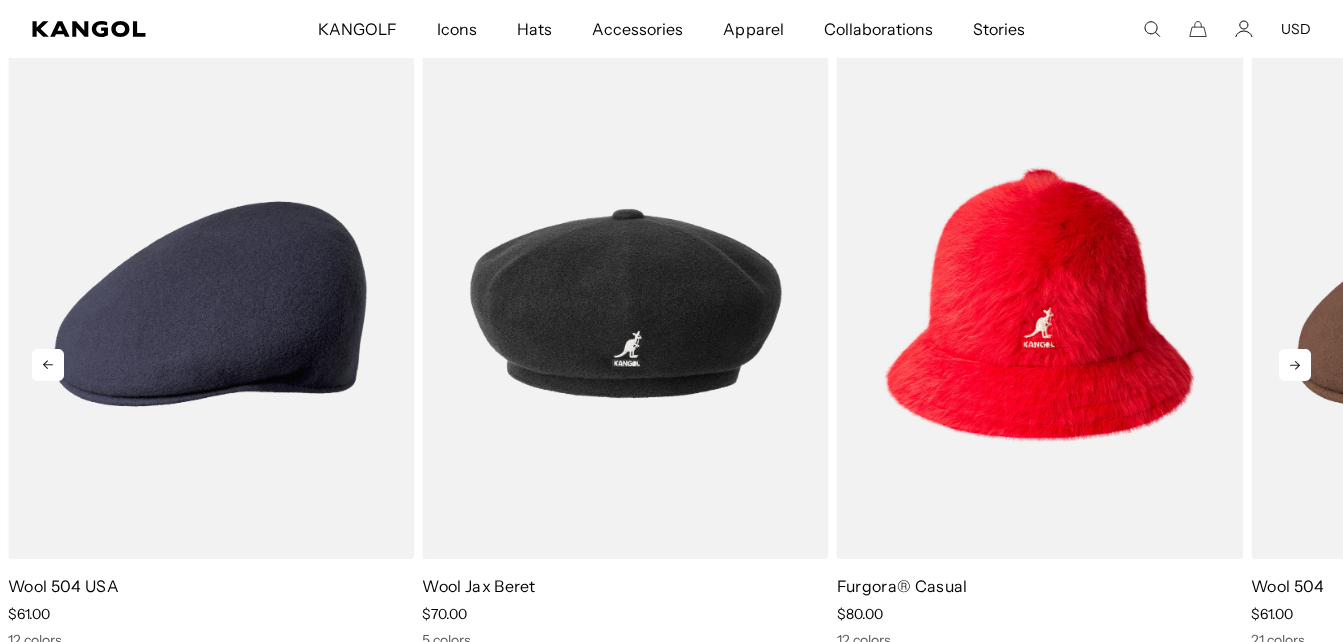 click 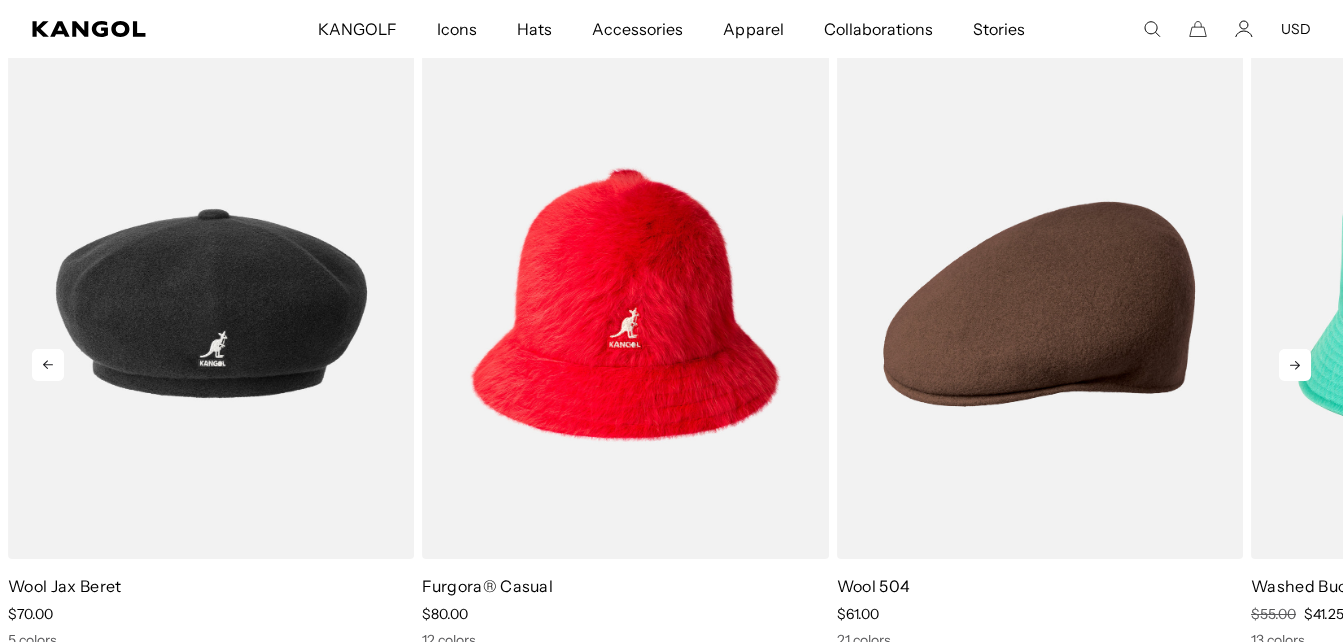 scroll, scrollTop: 0, scrollLeft: 412, axis: horizontal 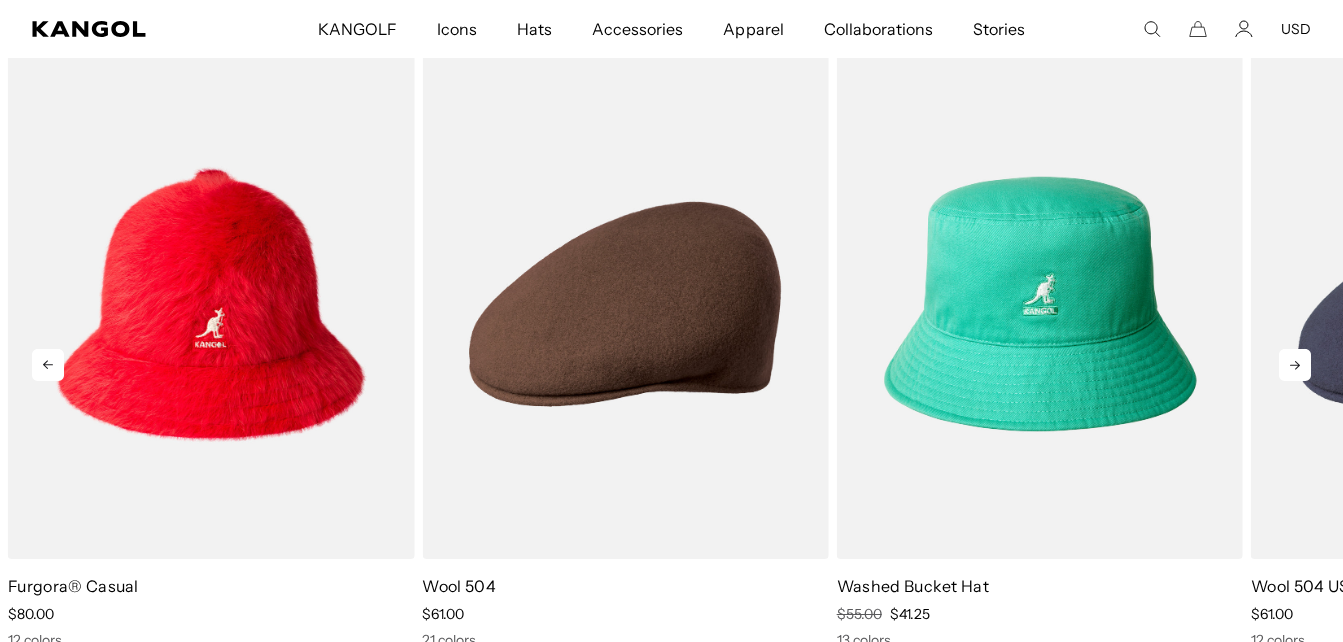 click 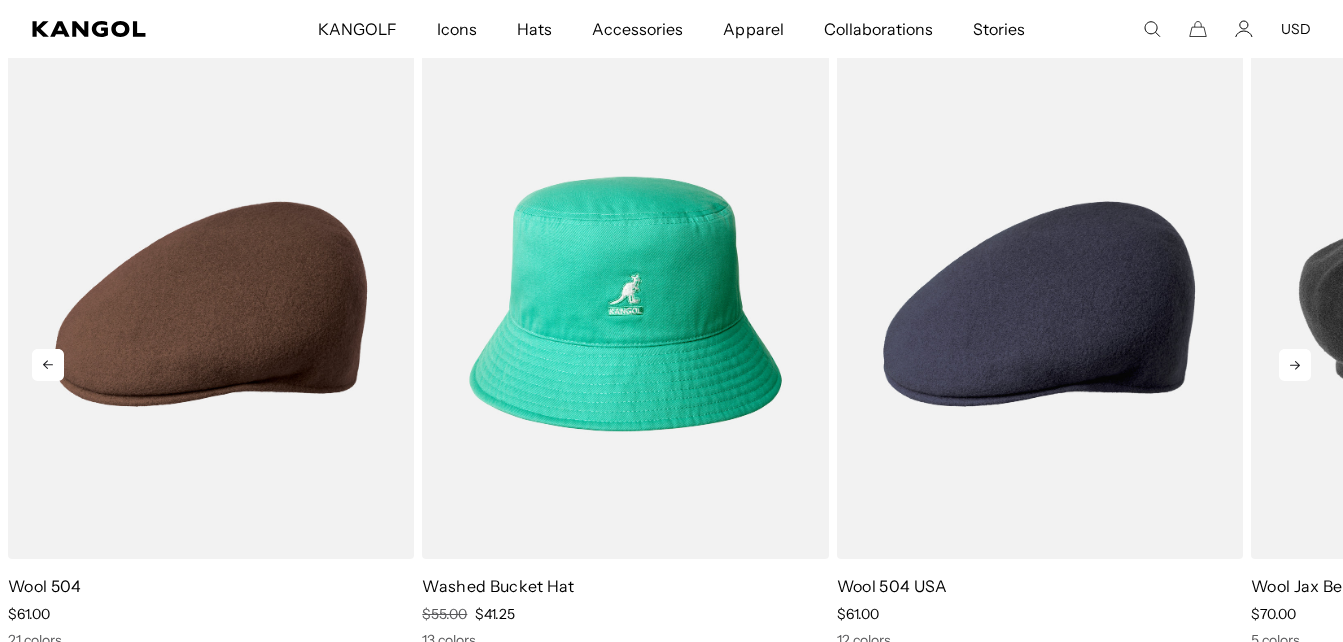 click 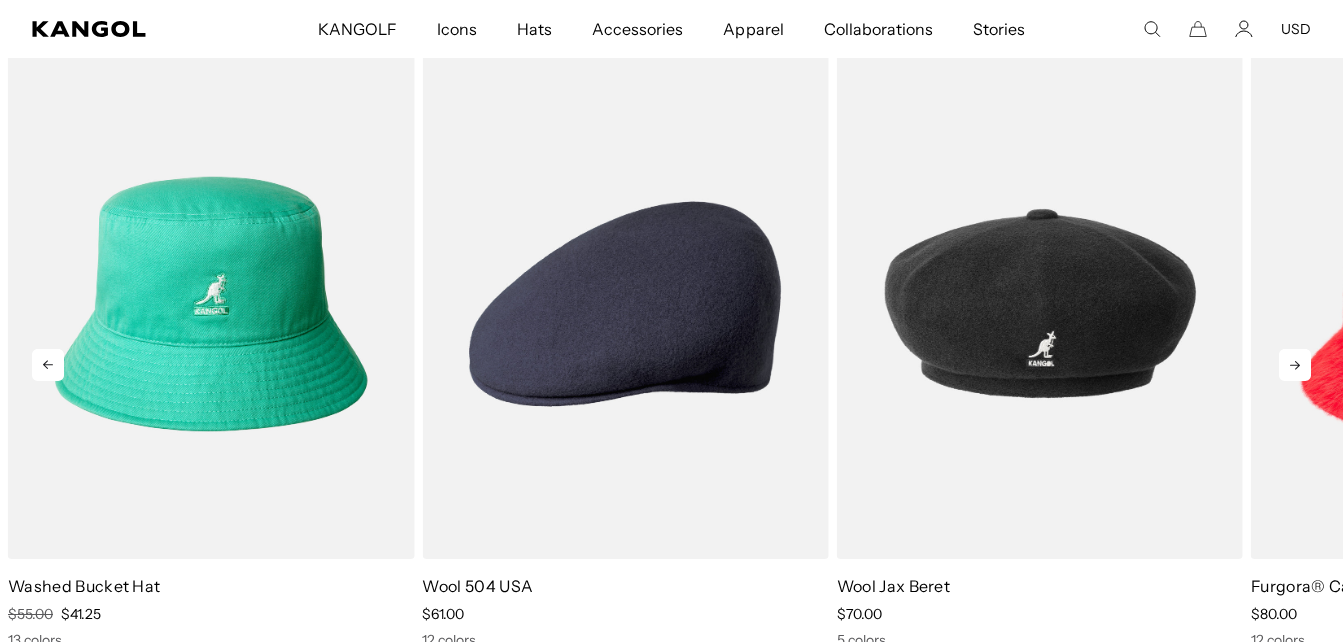 click 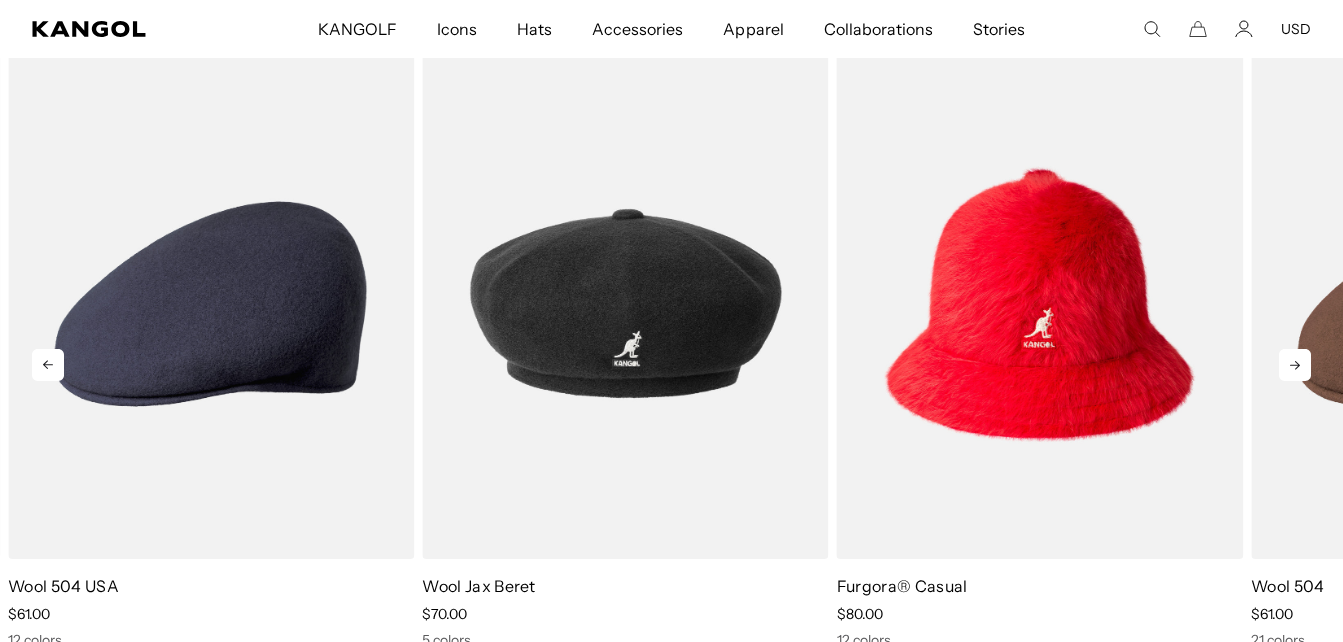 scroll, scrollTop: 0, scrollLeft: 0, axis: both 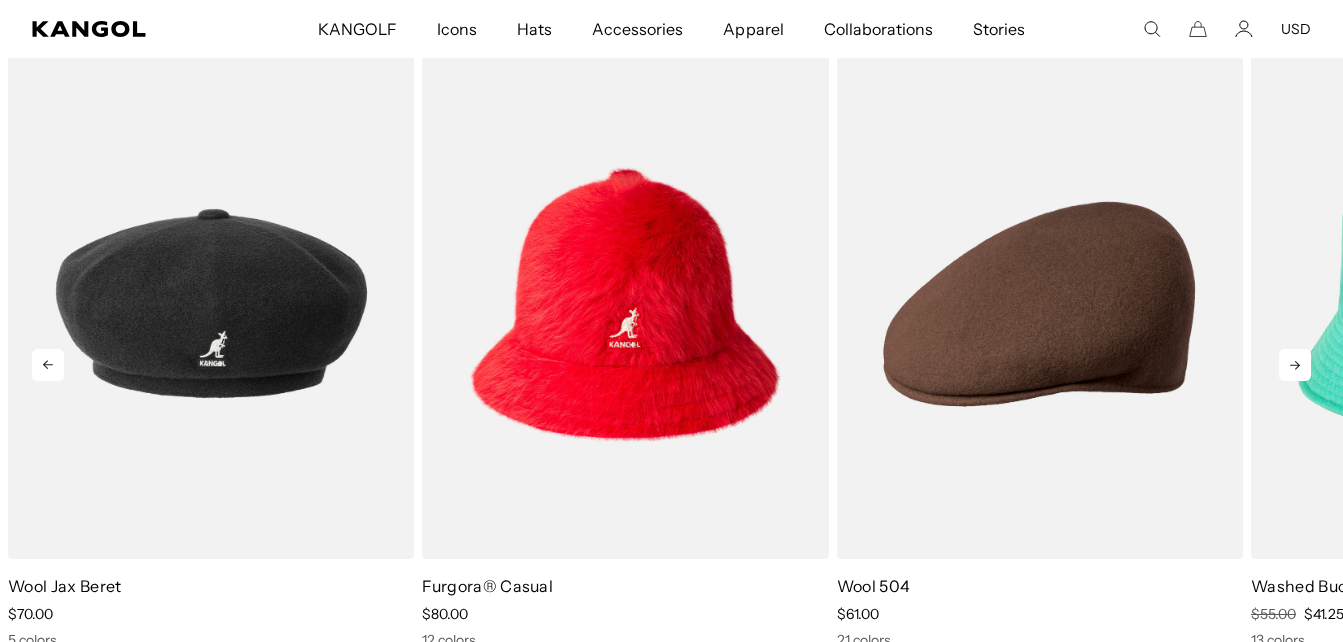 click 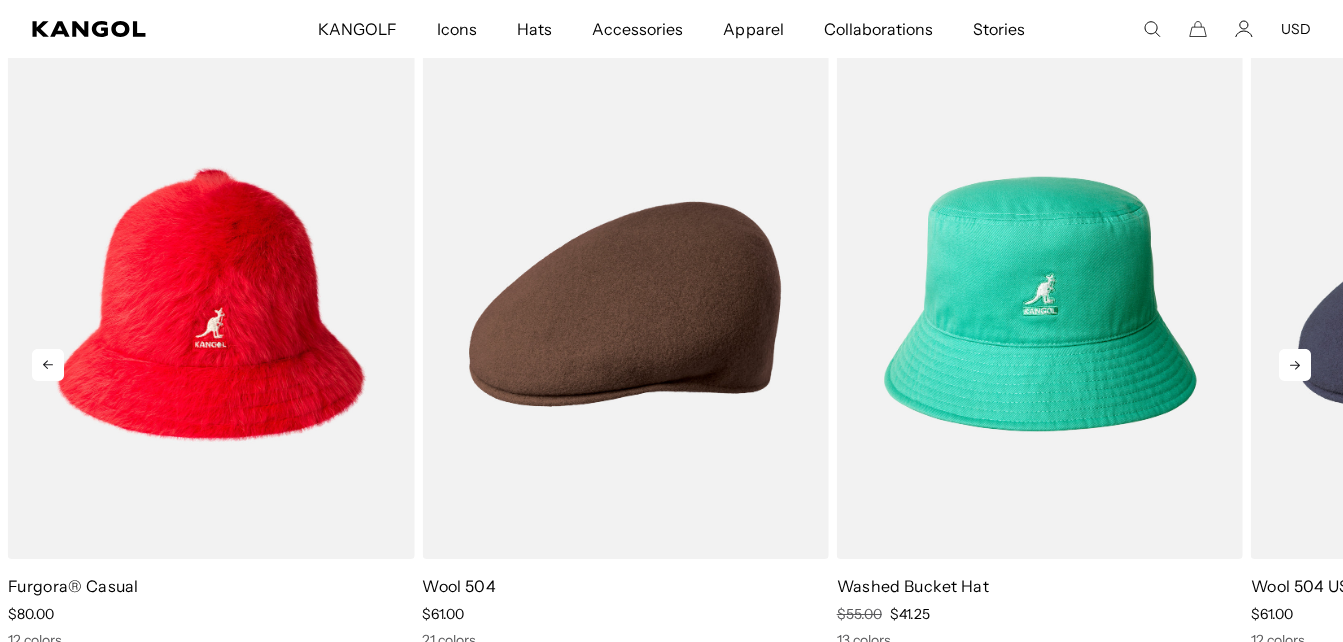click 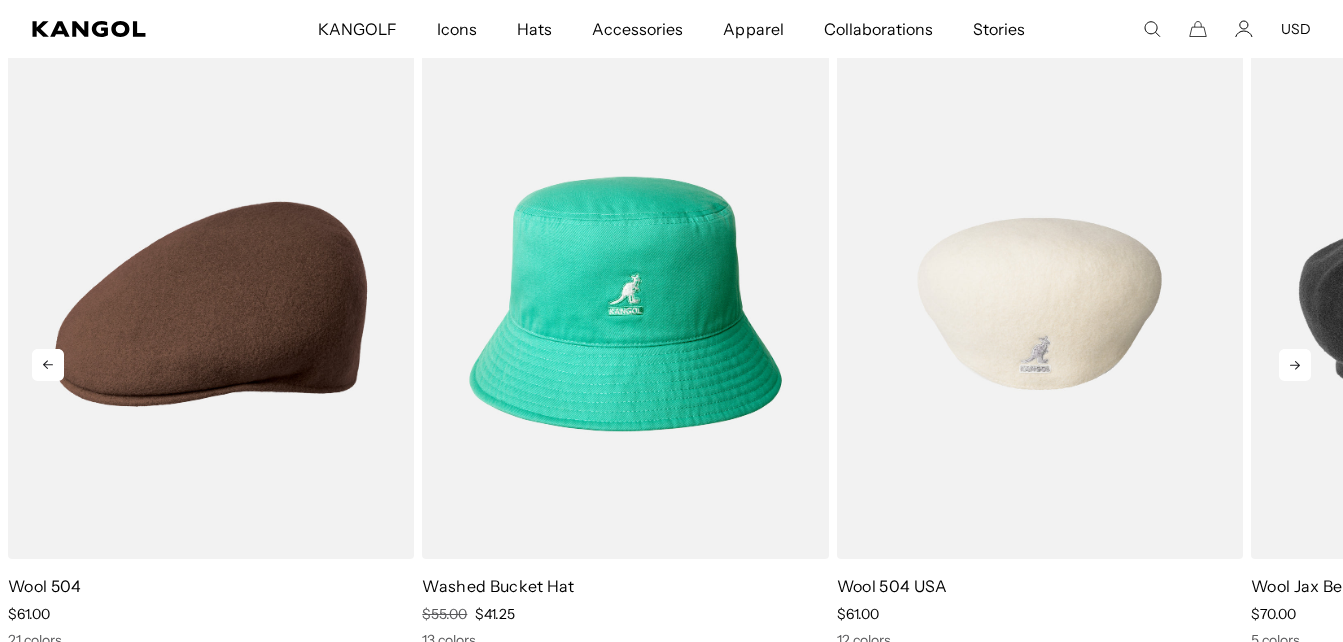 scroll, scrollTop: 0, scrollLeft: 412, axis: horizontal 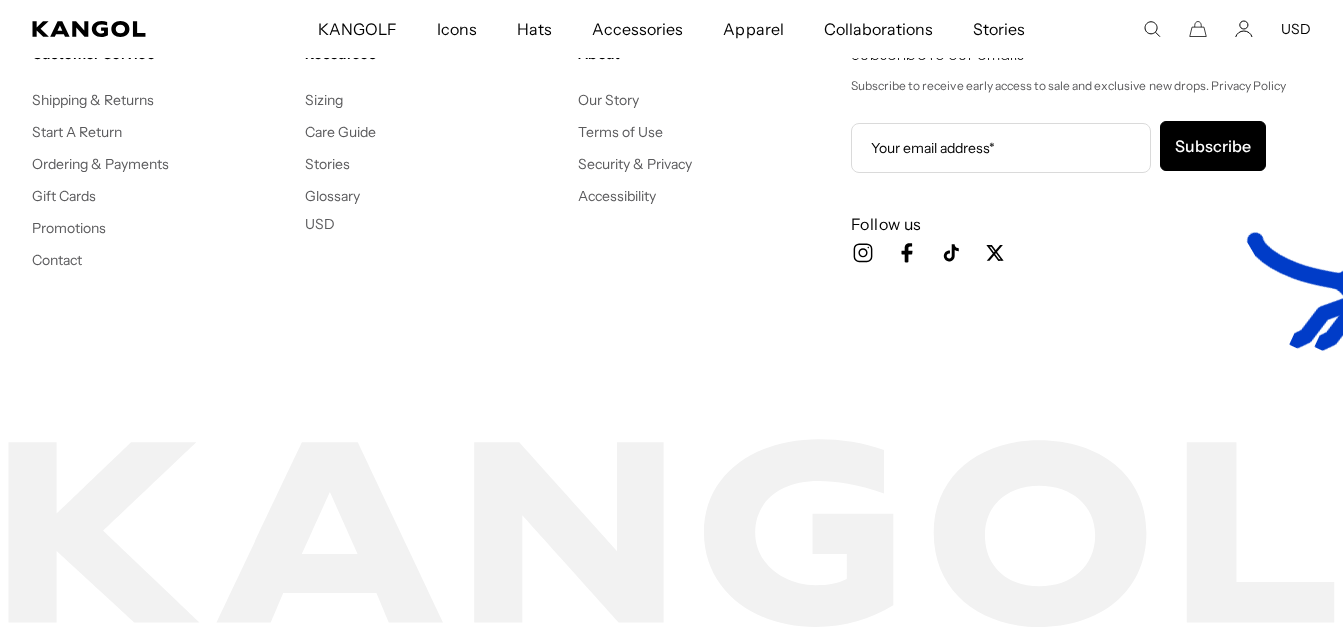 click on "Customer Service
Shipping & Returns
Start A Return
Ordering & Payments
Gift Cards
Promotions
Contact
Resources
Sizing
Care Guide
Stories
Glossary
USD
USD
EUR
About Our Story" at bounding box center (671, 325) 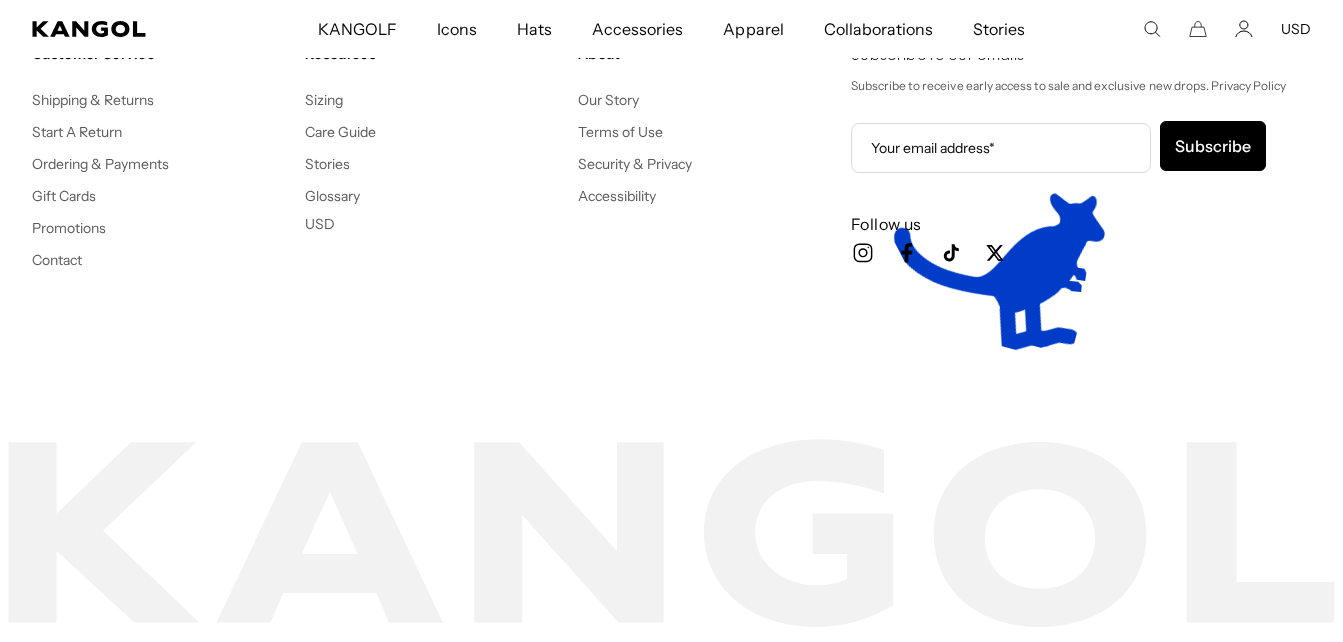 scroll, scrollTop: 0, scrollLeft: 412, axis: horizontal 